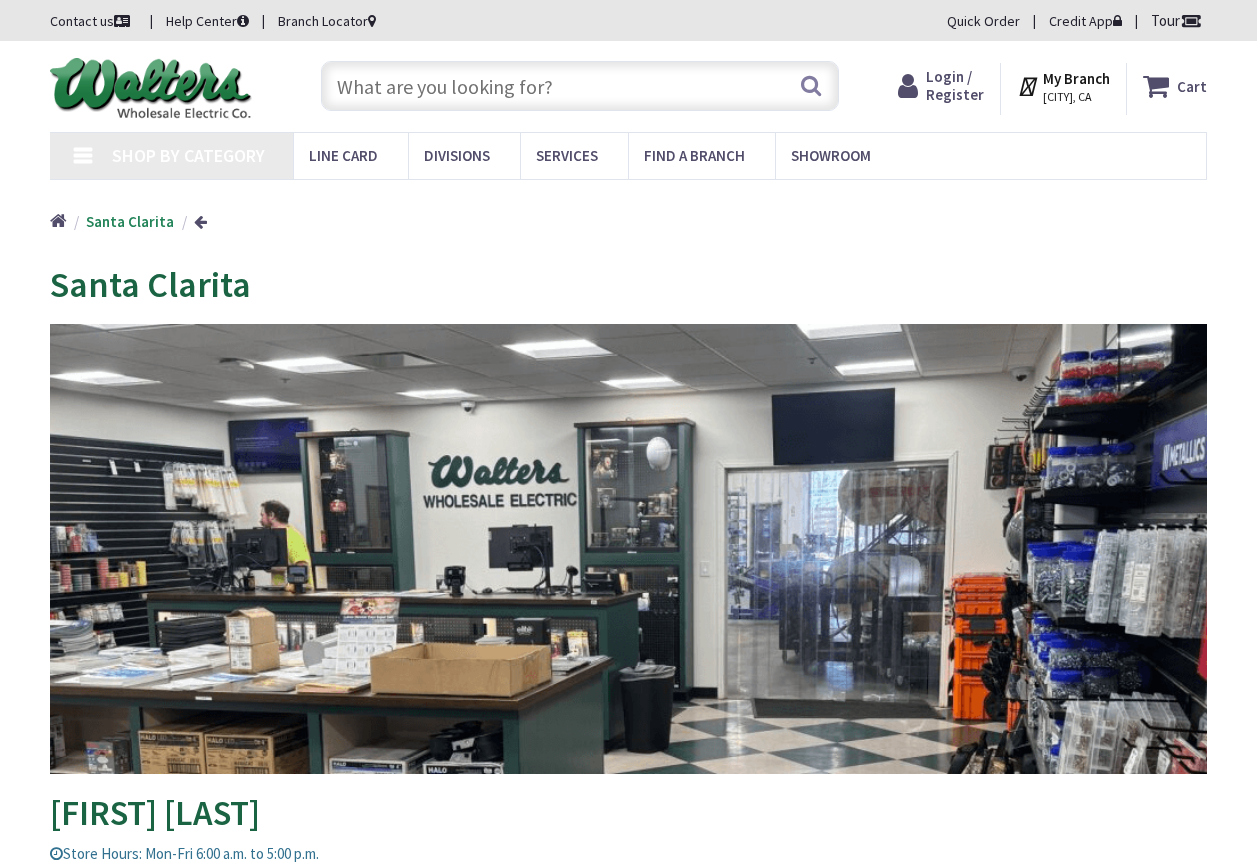 scroll, scrollTop: 0, scrollLeft: 0, axis: both 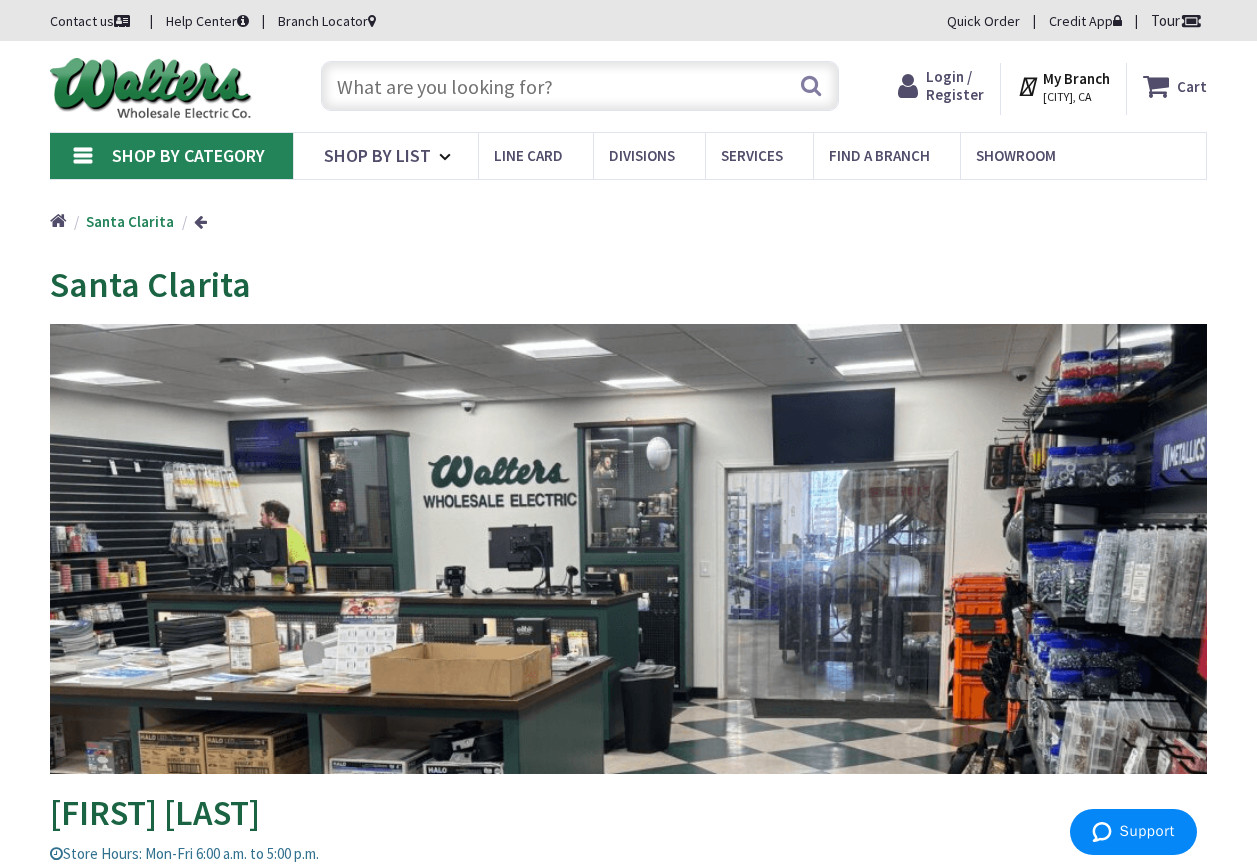 type on "[PARK_NAME], [NUMBER] [STREET], [CITY], [STATE] [POSTAL_CODE], [COUNTRY]" 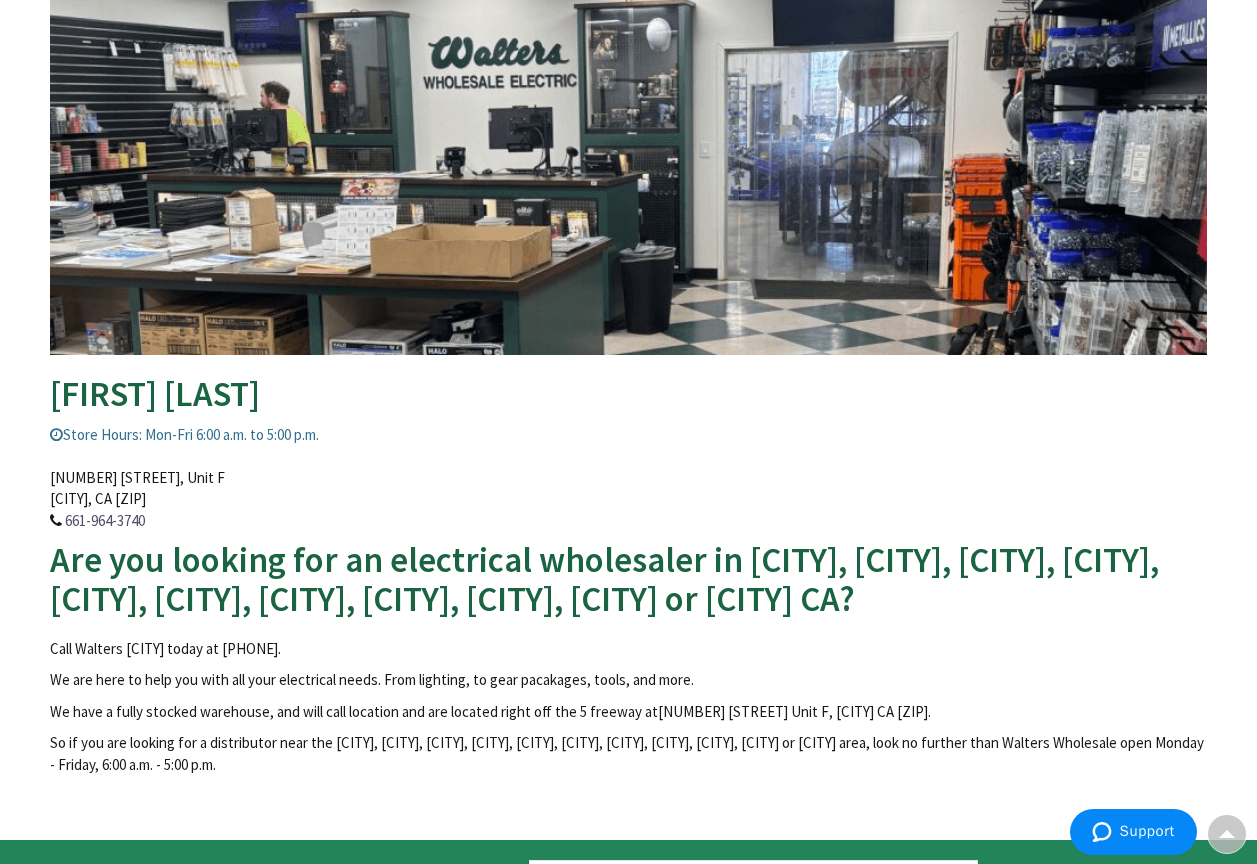 scroll, scrollTop: 0, scrollLeft: 0, axis: both 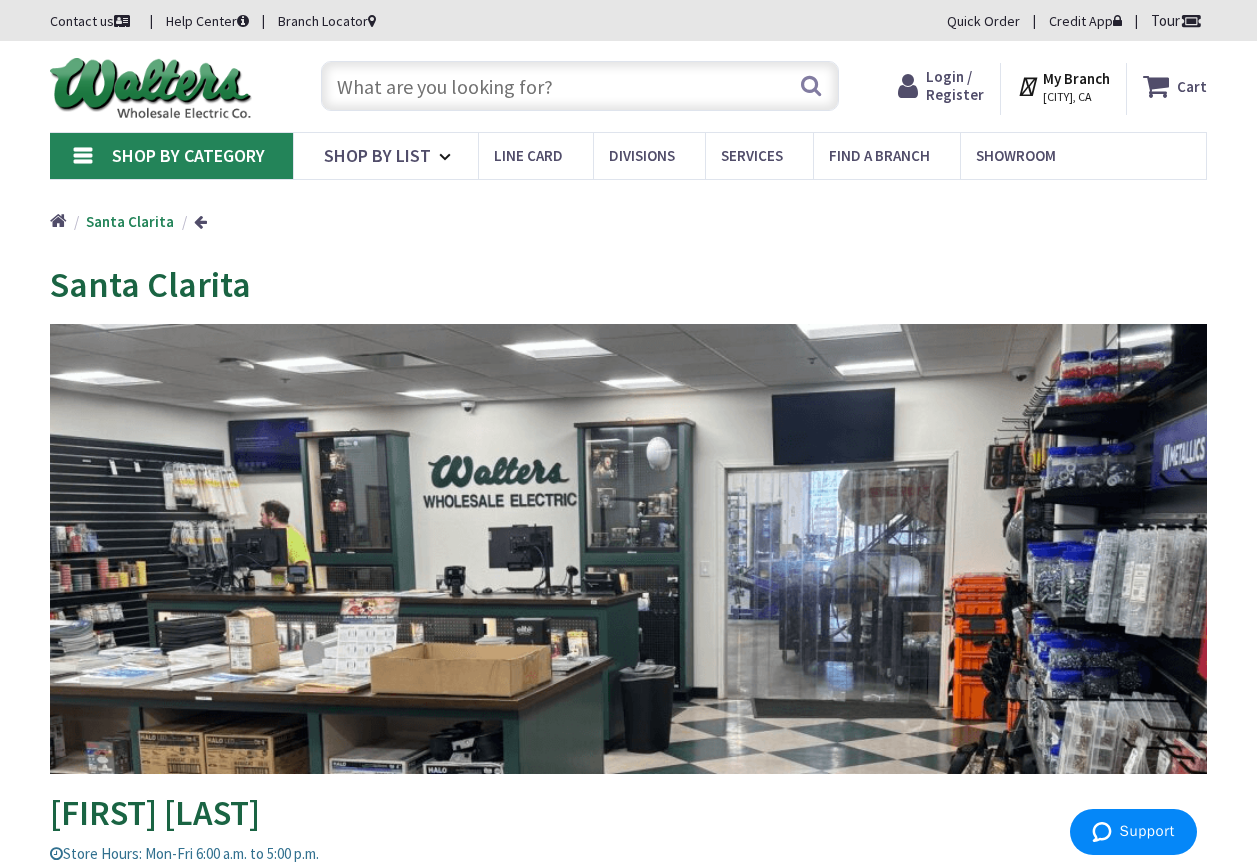 click at bounding box center (580, 86) 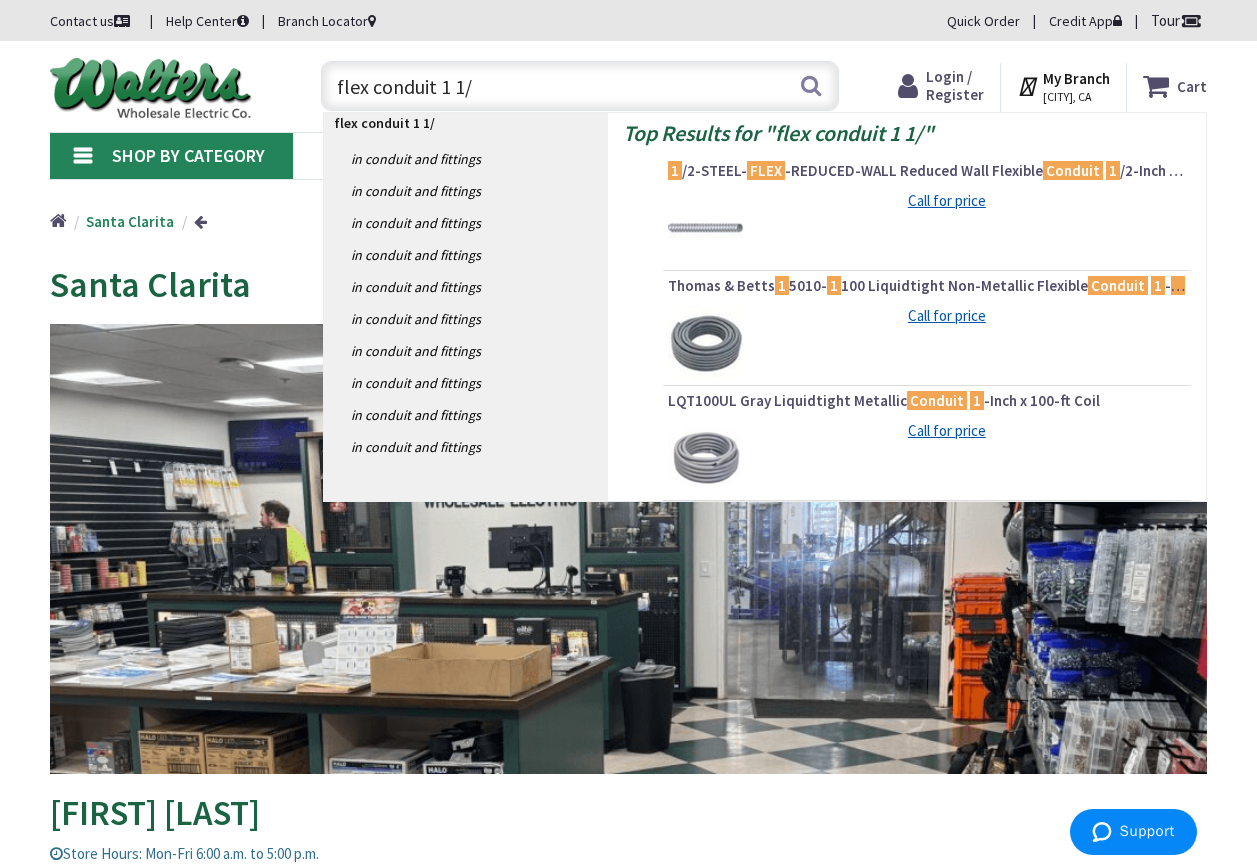 type on "flex conduit 1 1/2" 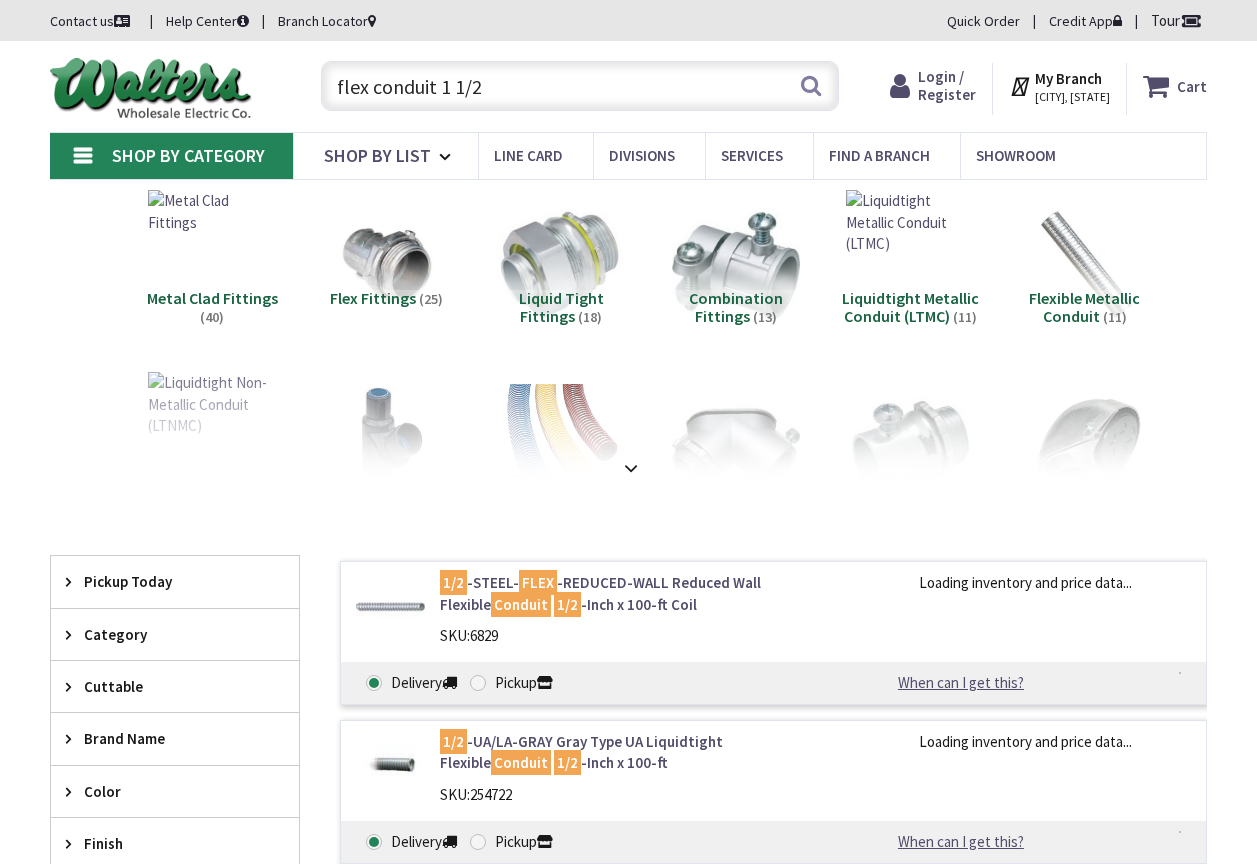 scroll, scrollTop: 0, scrollLeft: 0, axis: both 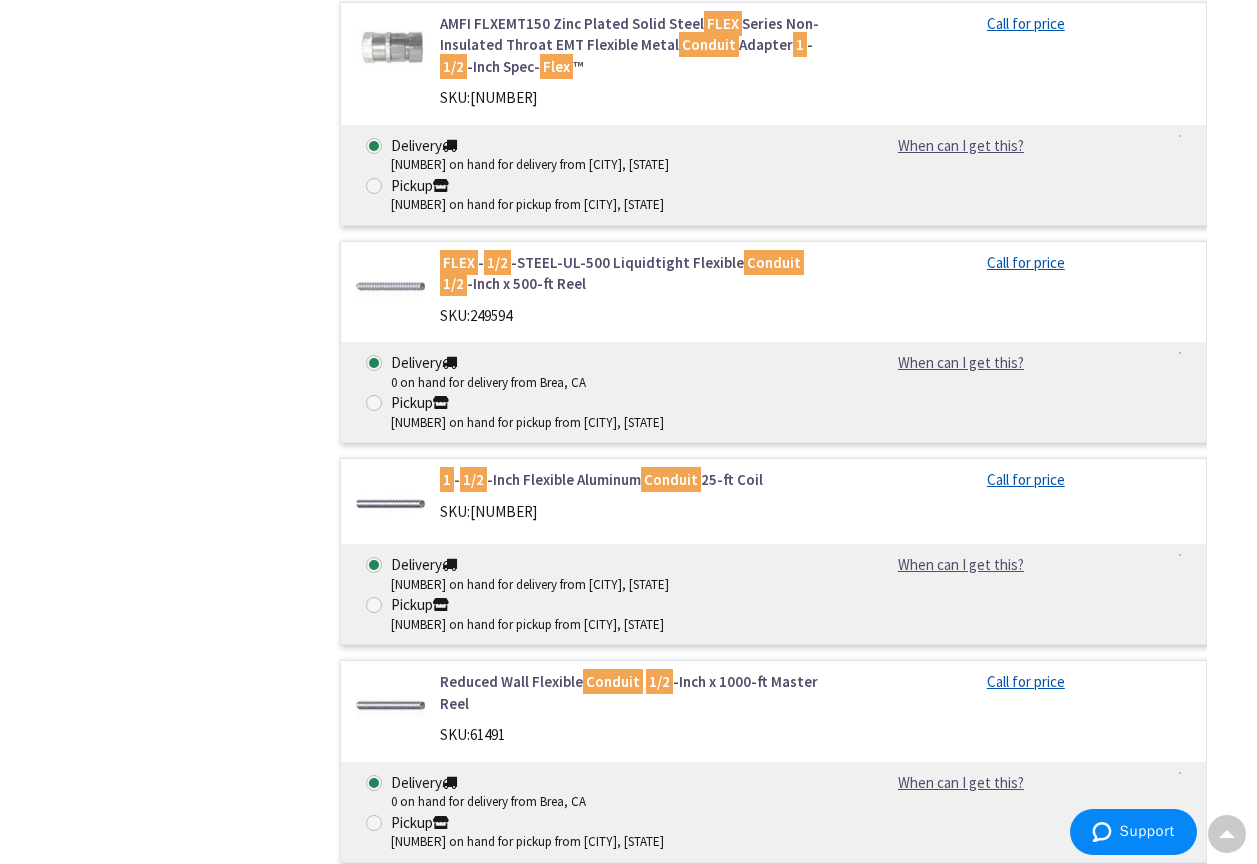 click at bounding box center [390, 503] 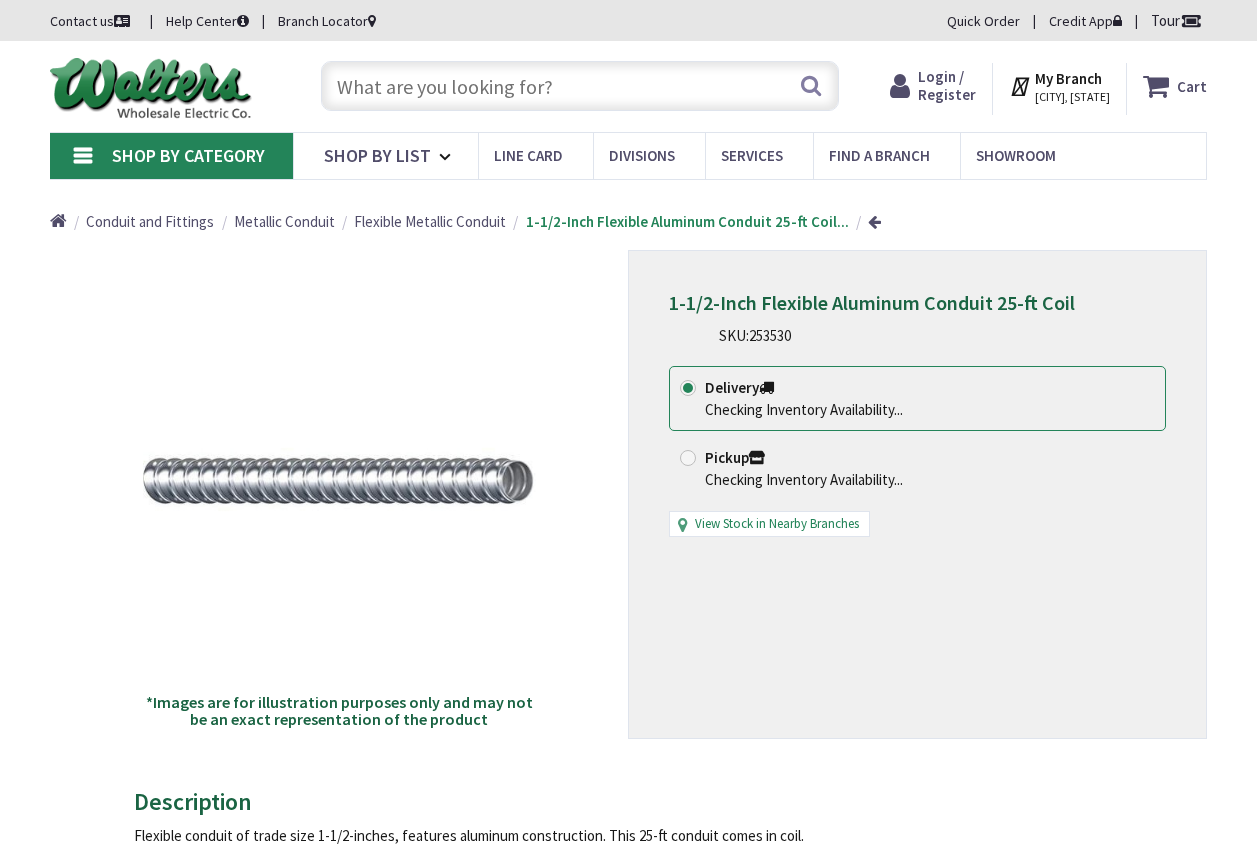 scroll, scrollTop: 0, scrollLeft: 0, axis: both 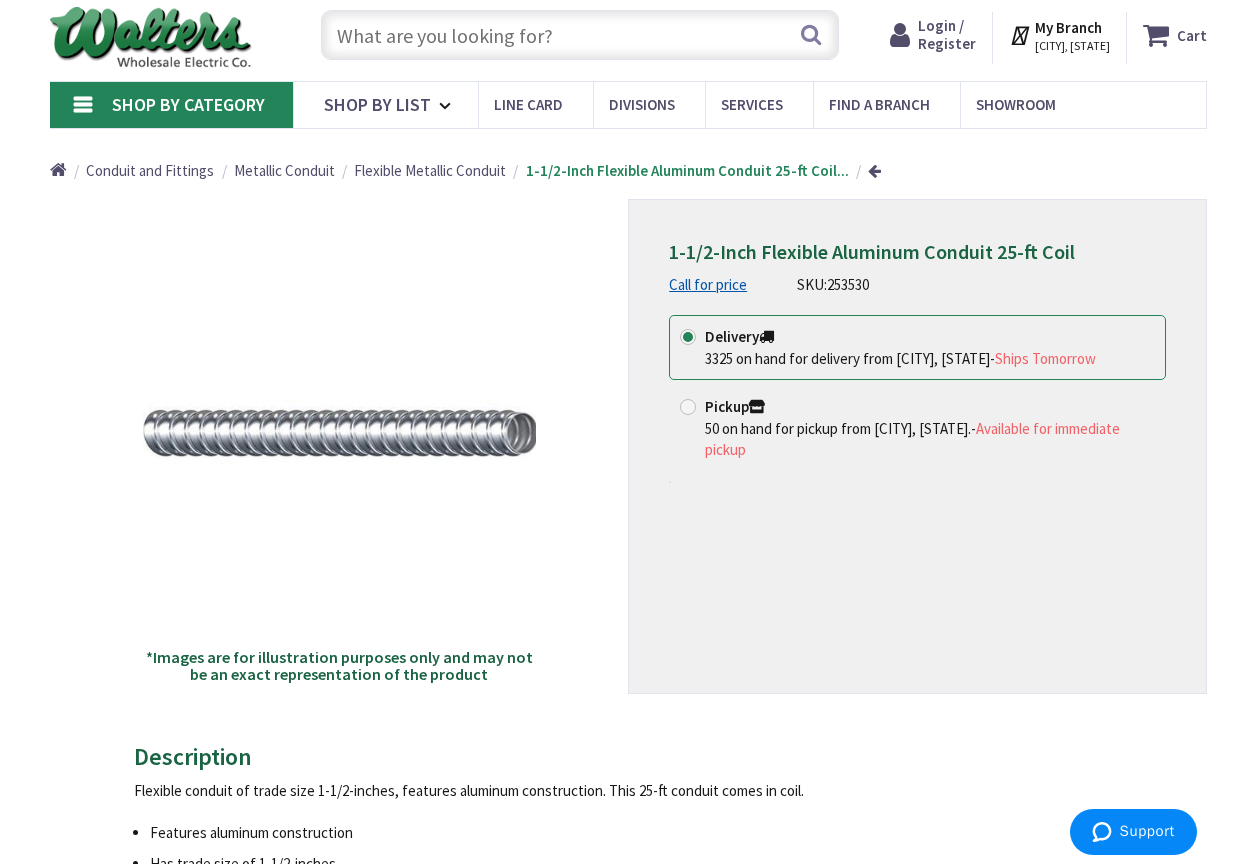 click on "1-1/2-Inch Flexible Aluminum Conduit 25-ft Coil
Call for price
SKU:                 253530
This product is Discontinued
Delivery
3325 on hand for delivery from Brea, CA
-  Ships Tomorrow
Pickup
50 on hand for pickup from Pasadena, CA.
-  Available for immediate pickup" at bounding box center [917, 446] 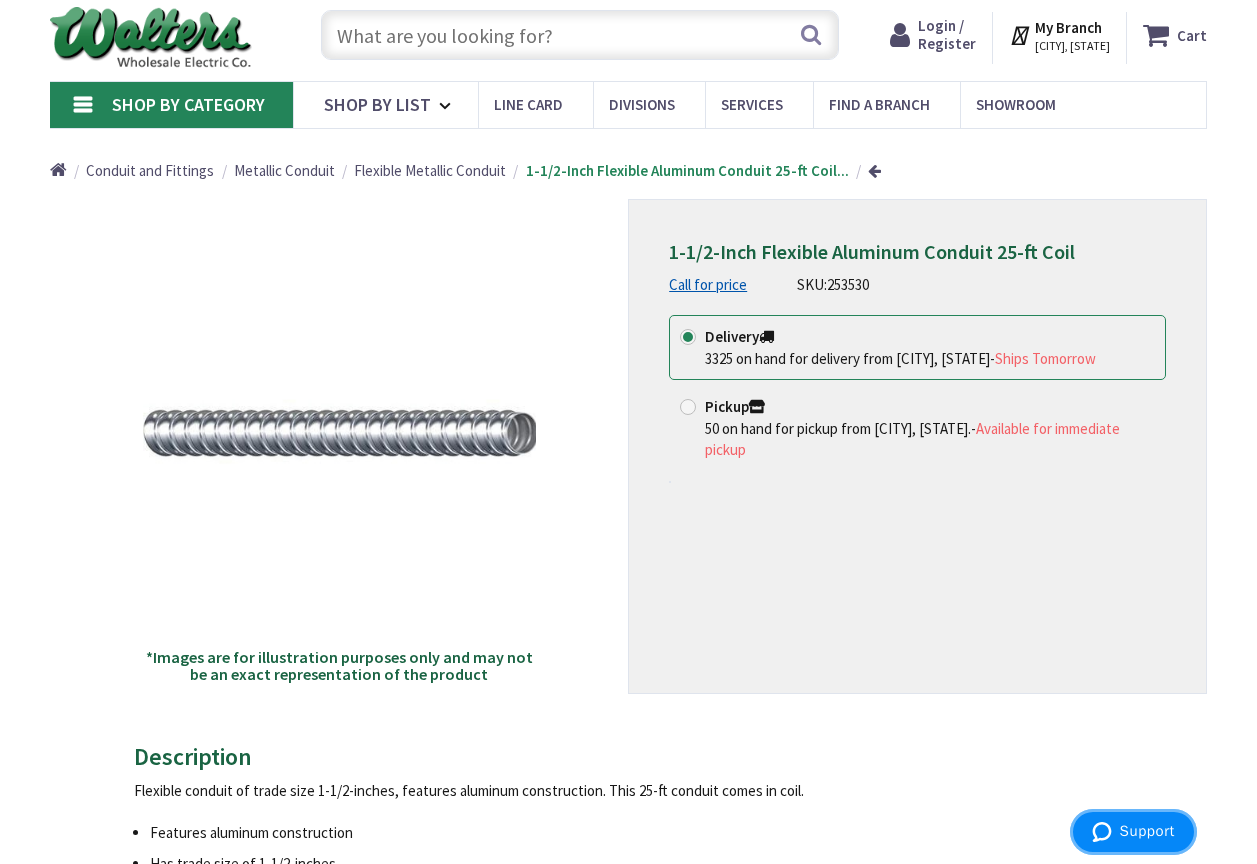 click on "Support" at bounding box center [1147, 831] 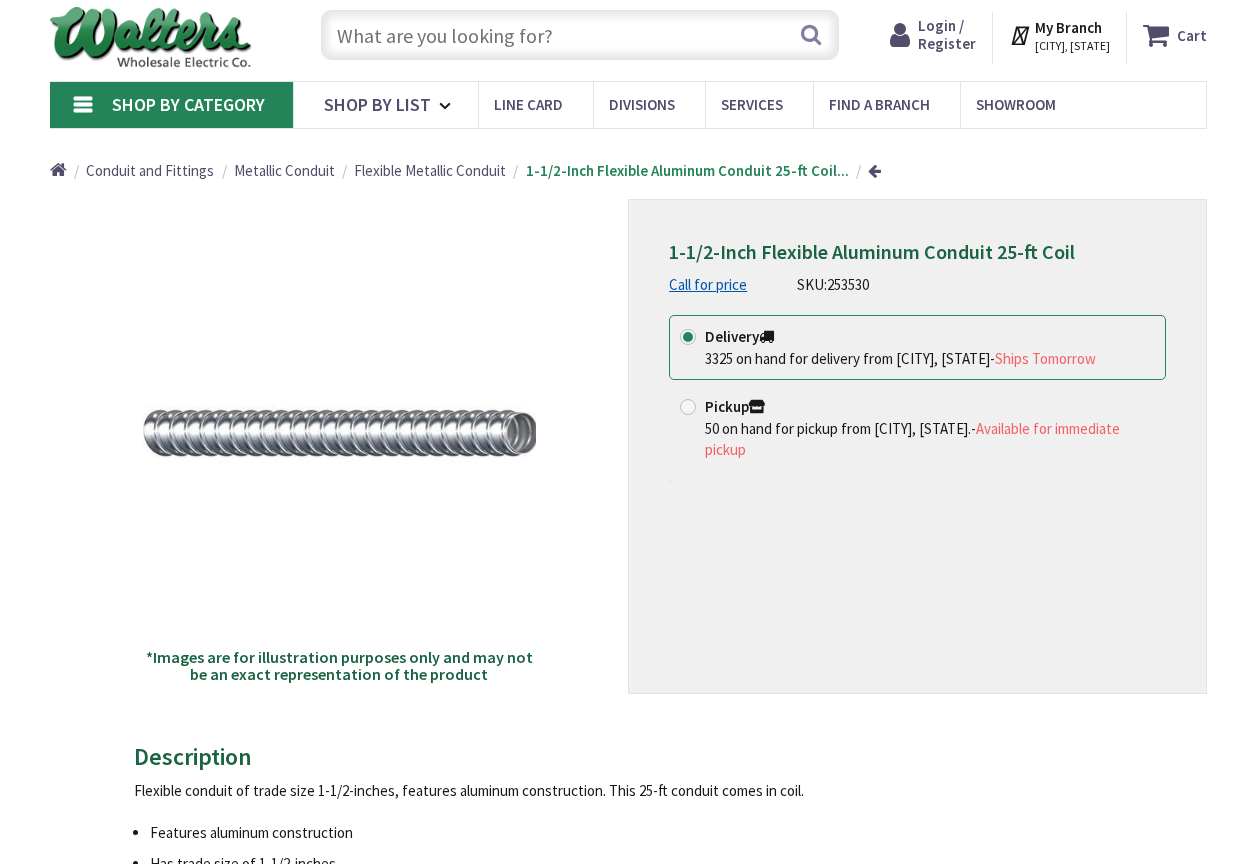 scroll, scrollTop: 0, scrollLeft: 0, axis: both 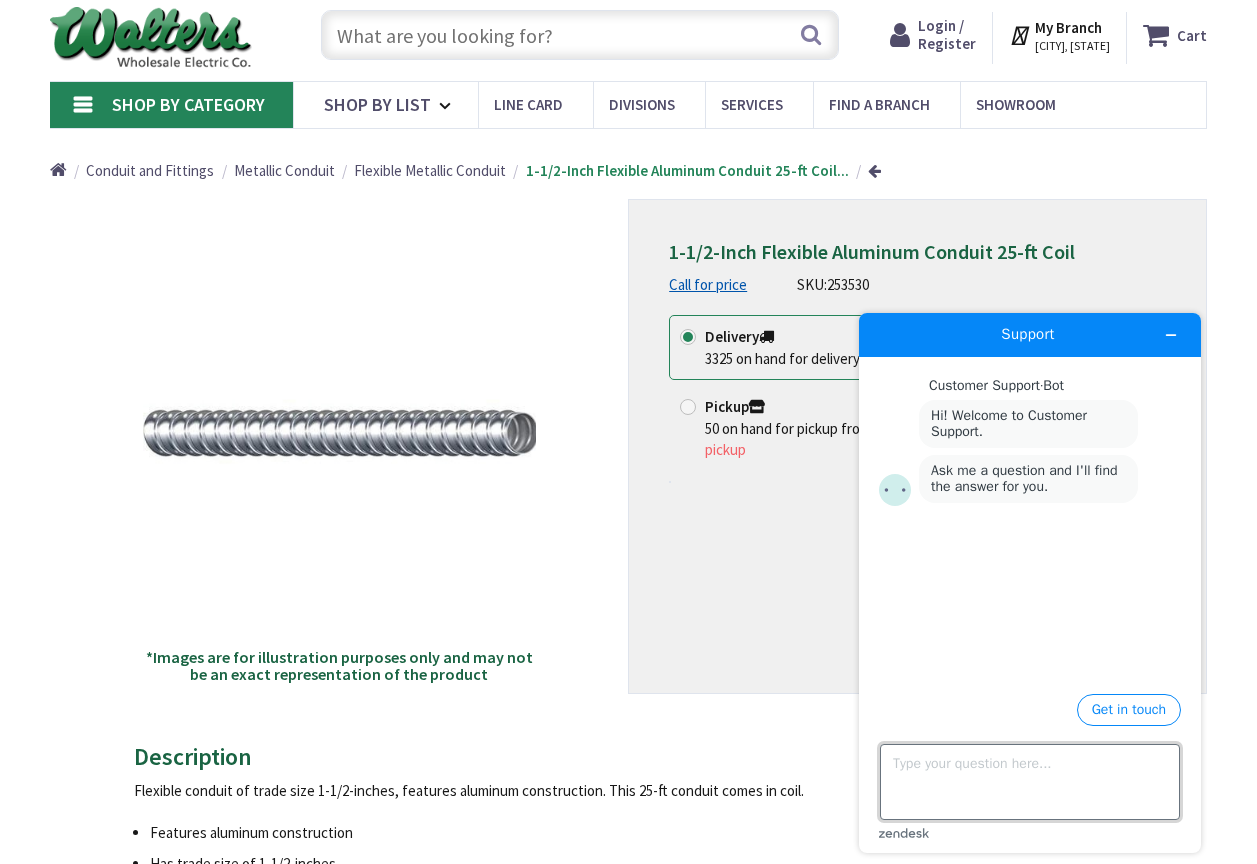 click on "Type your question here..." at bounding box center [1030, 782] 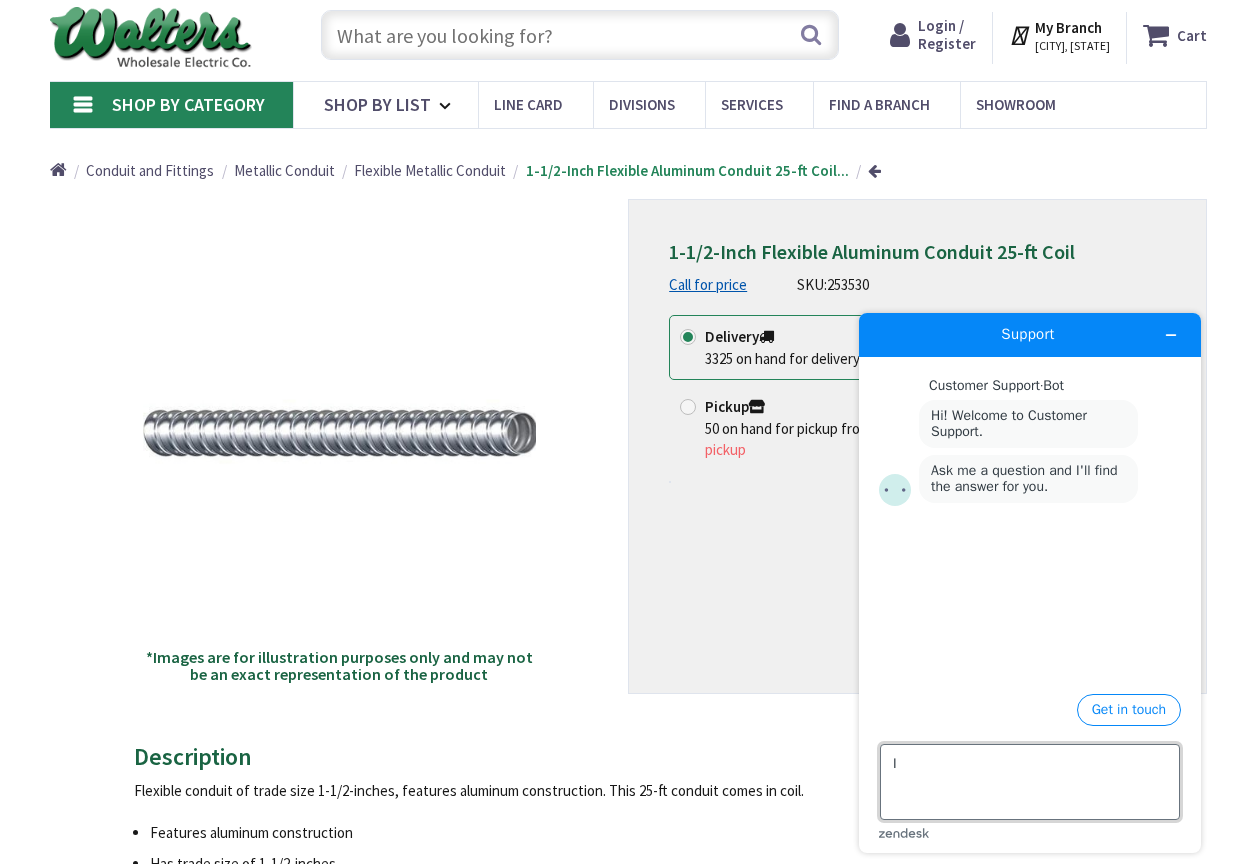 type on "I" 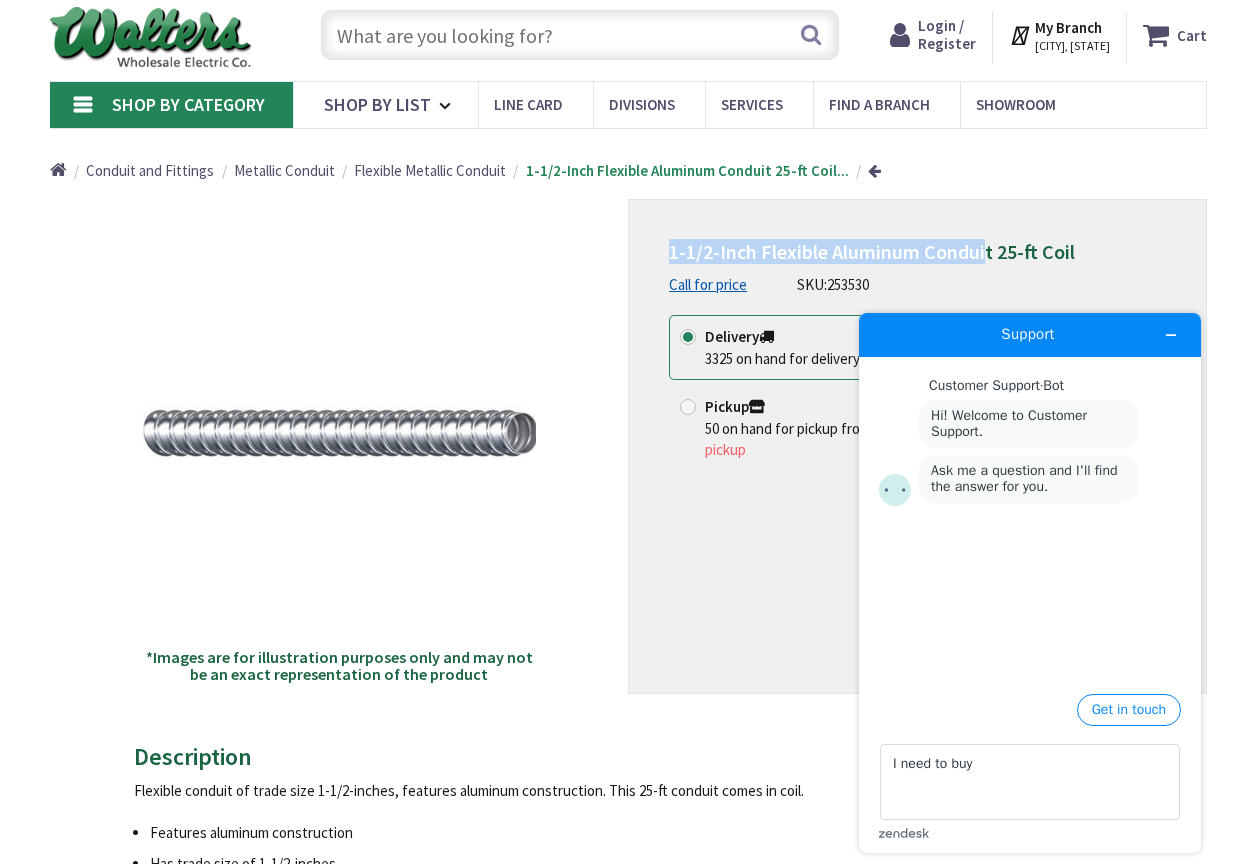 drag, startPoint x: 990, startPoint y: 251, endPoint x: 661, endPoint y: 248, distance: 329.01367 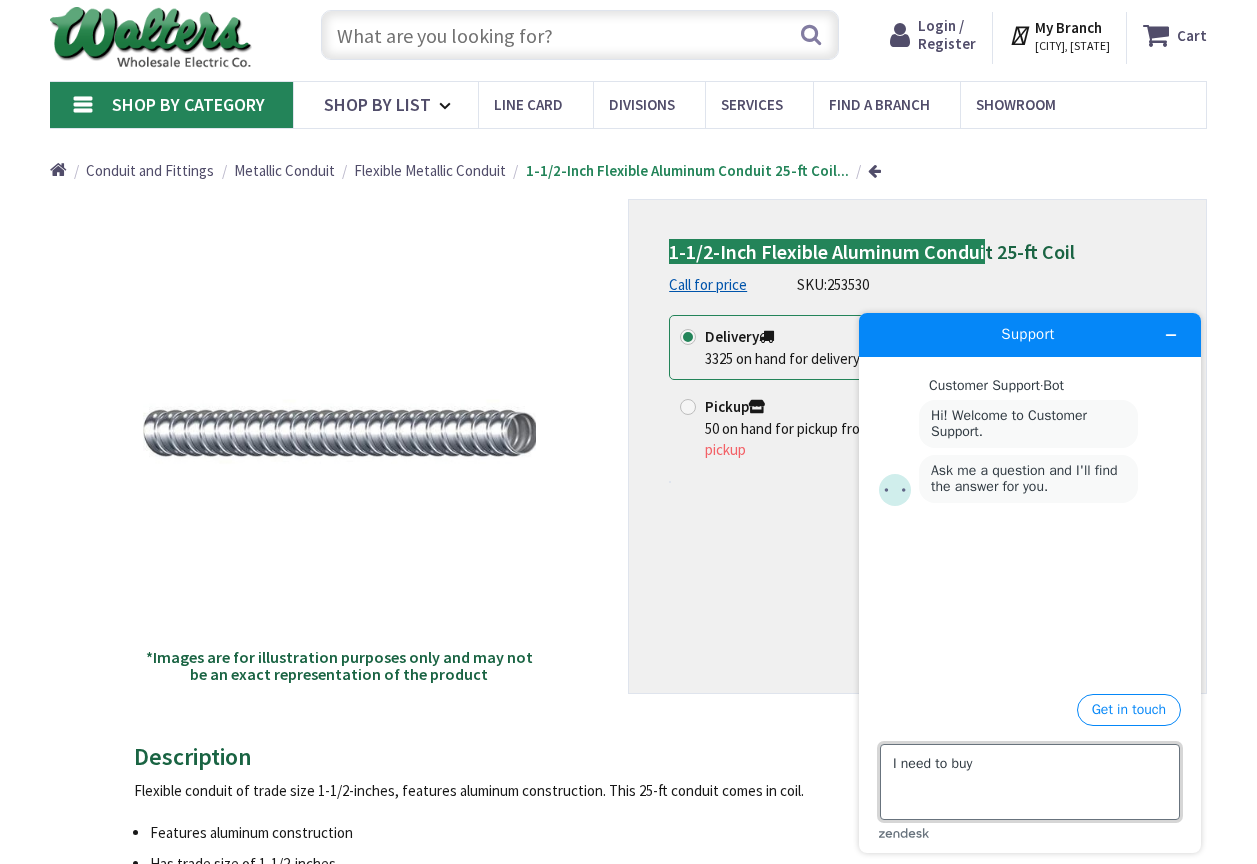 click on "I need to buy" at bounding box center (1030, 782) 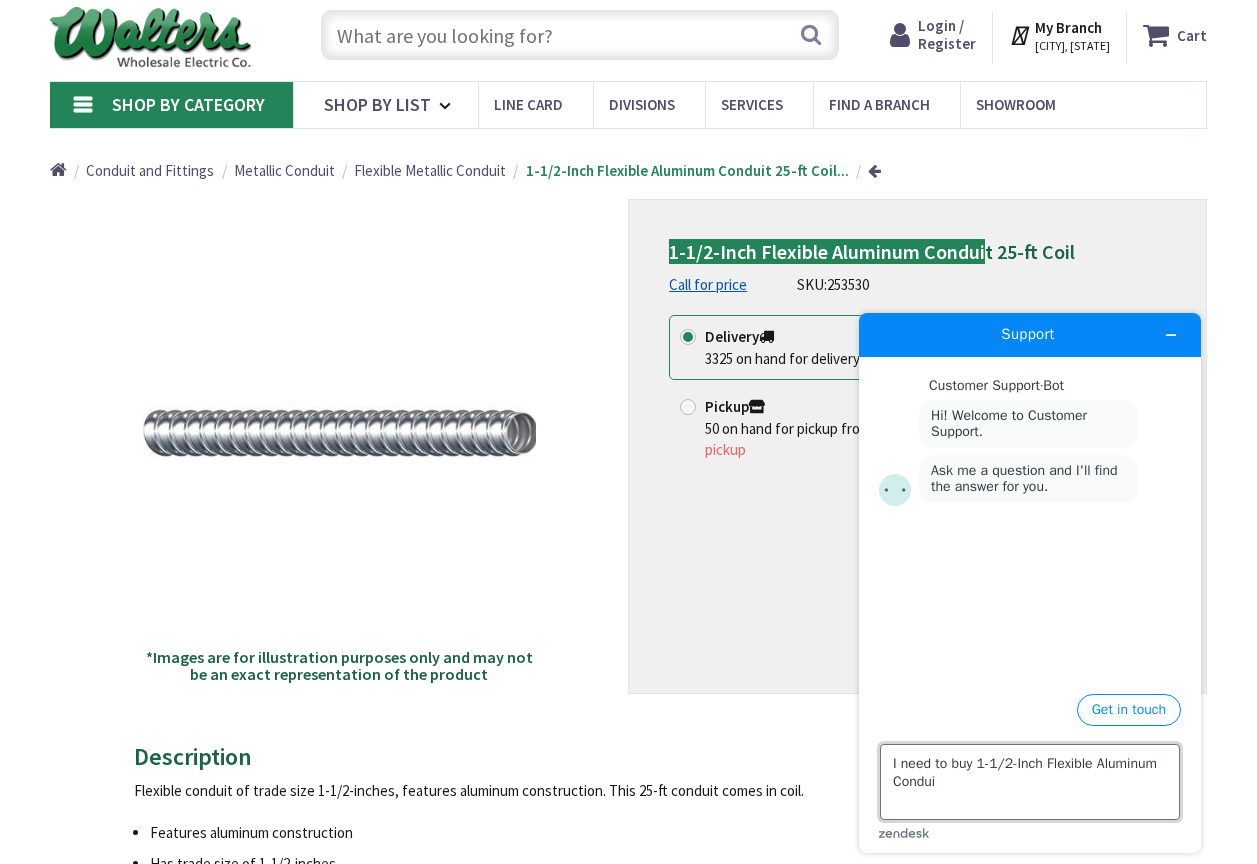 type on "I need to buy 1-1/2-Inch Flexible Aluminum Conduit" 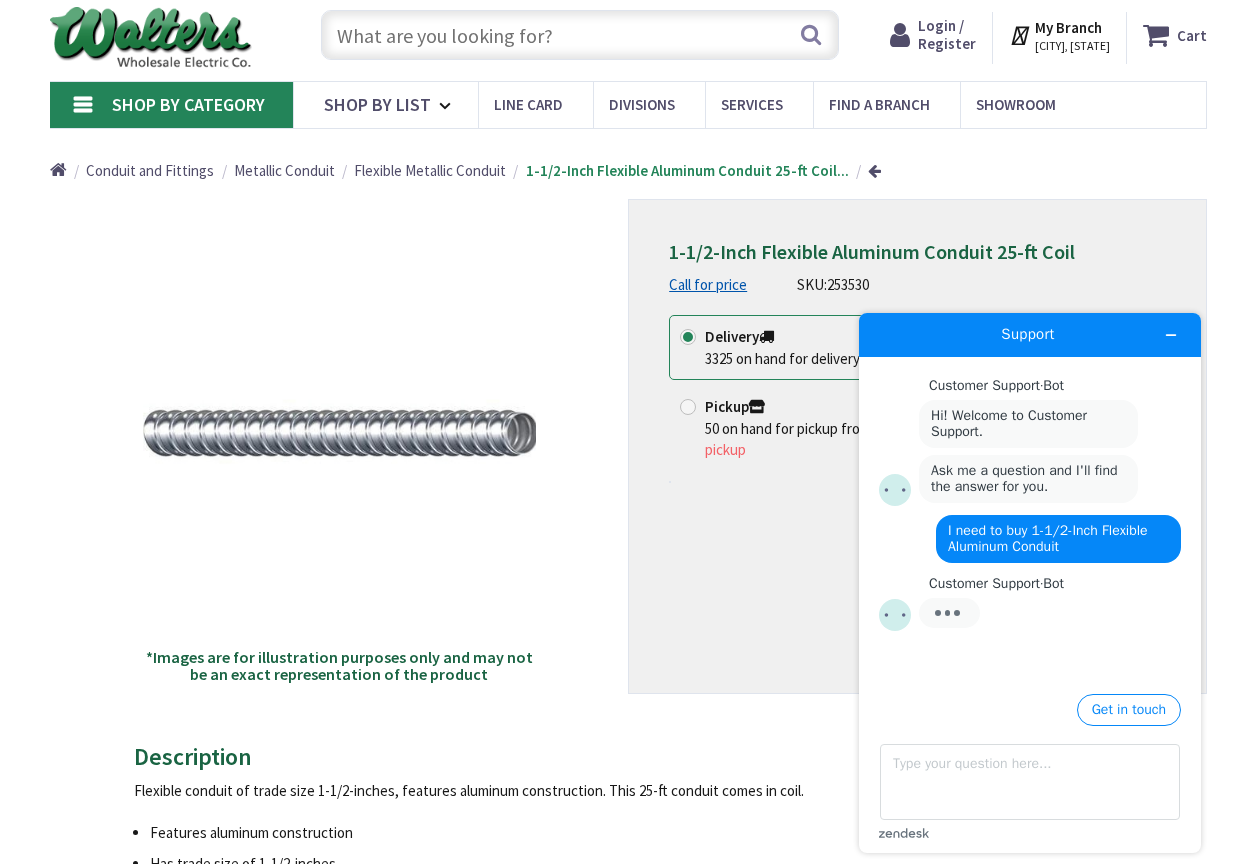 click on "Home
Conduit and Fittings
Metallic Conduit
Flexible Metallic Conduit
1-1/2-Inch Flexible Aluminum Conduit 25-ft Coil..." at bounding box center [628, 163] 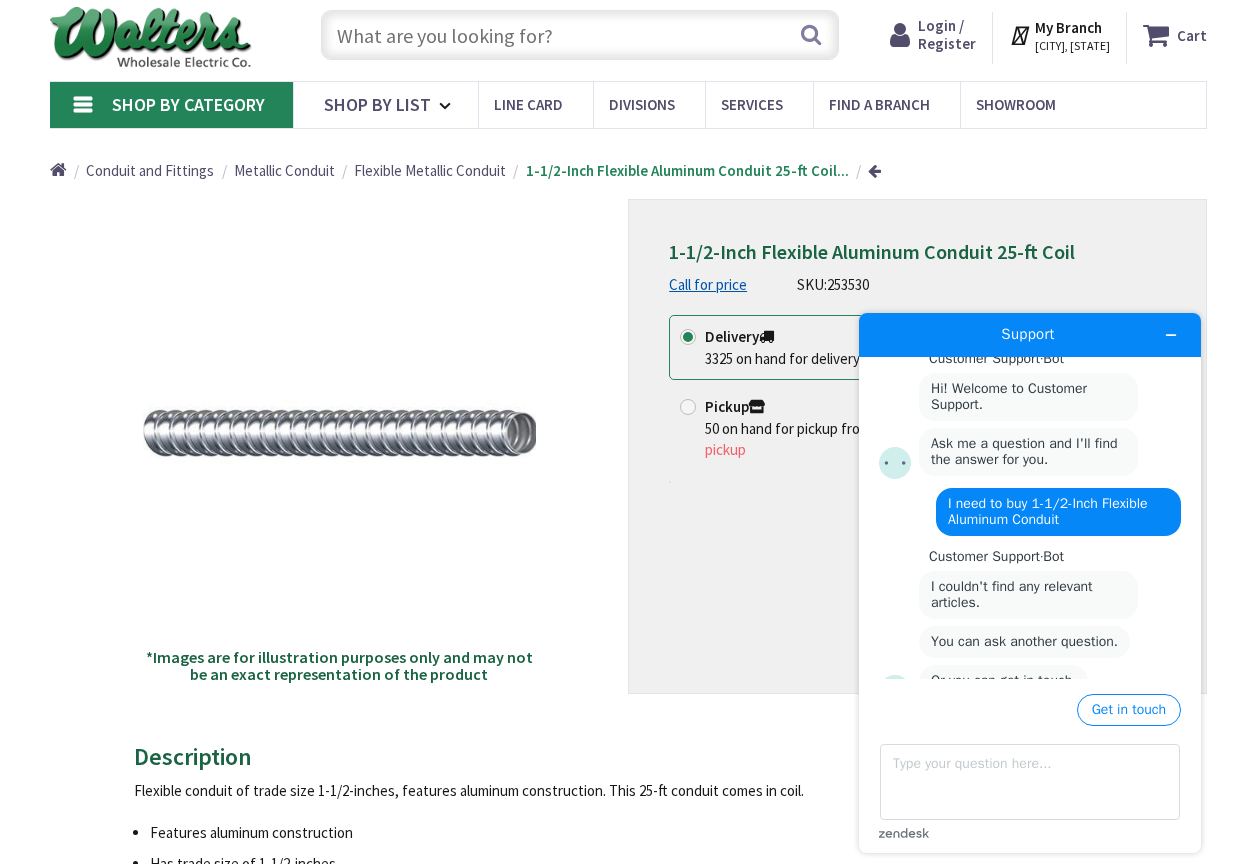 scroll, scrollTop: 66, scrollLeft: 0, axis: vertical 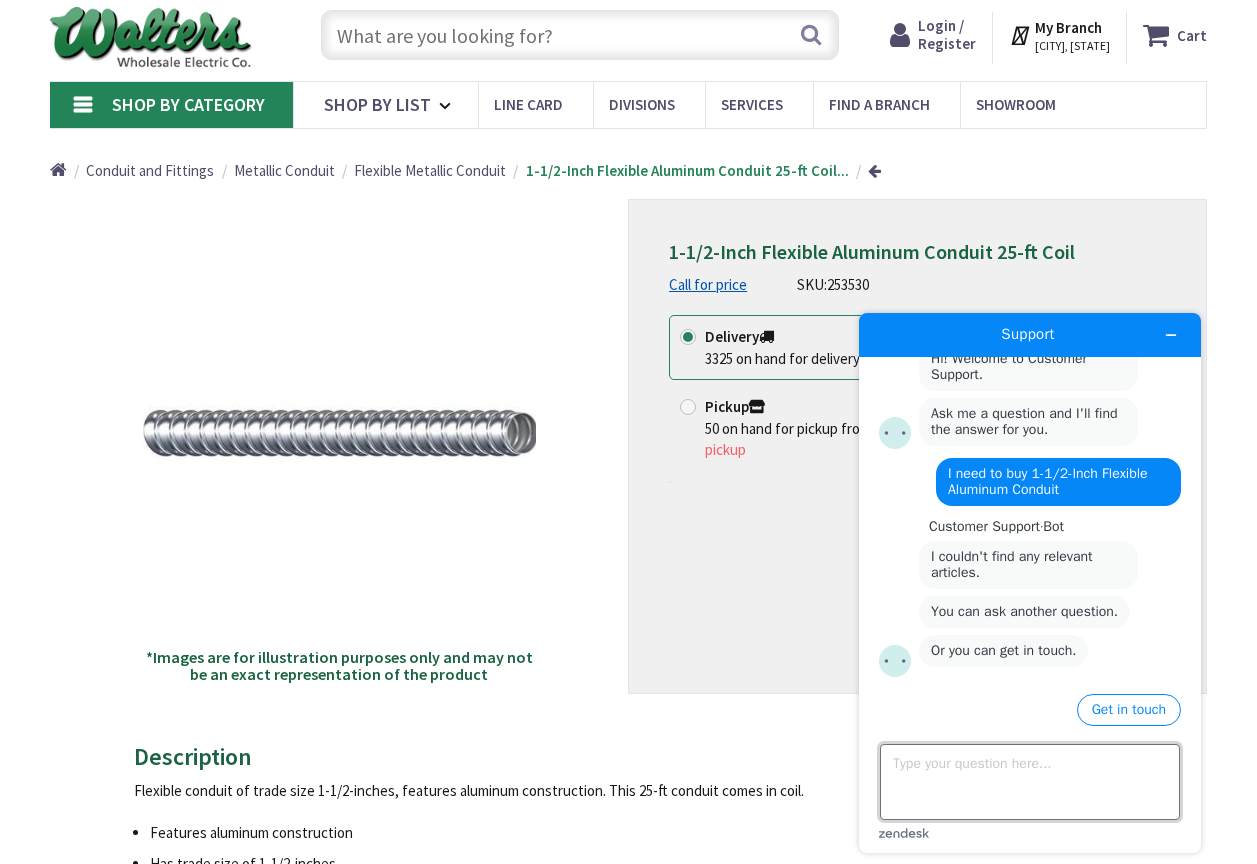 click on "Type your question here..." at bounding box center [1030, 782] 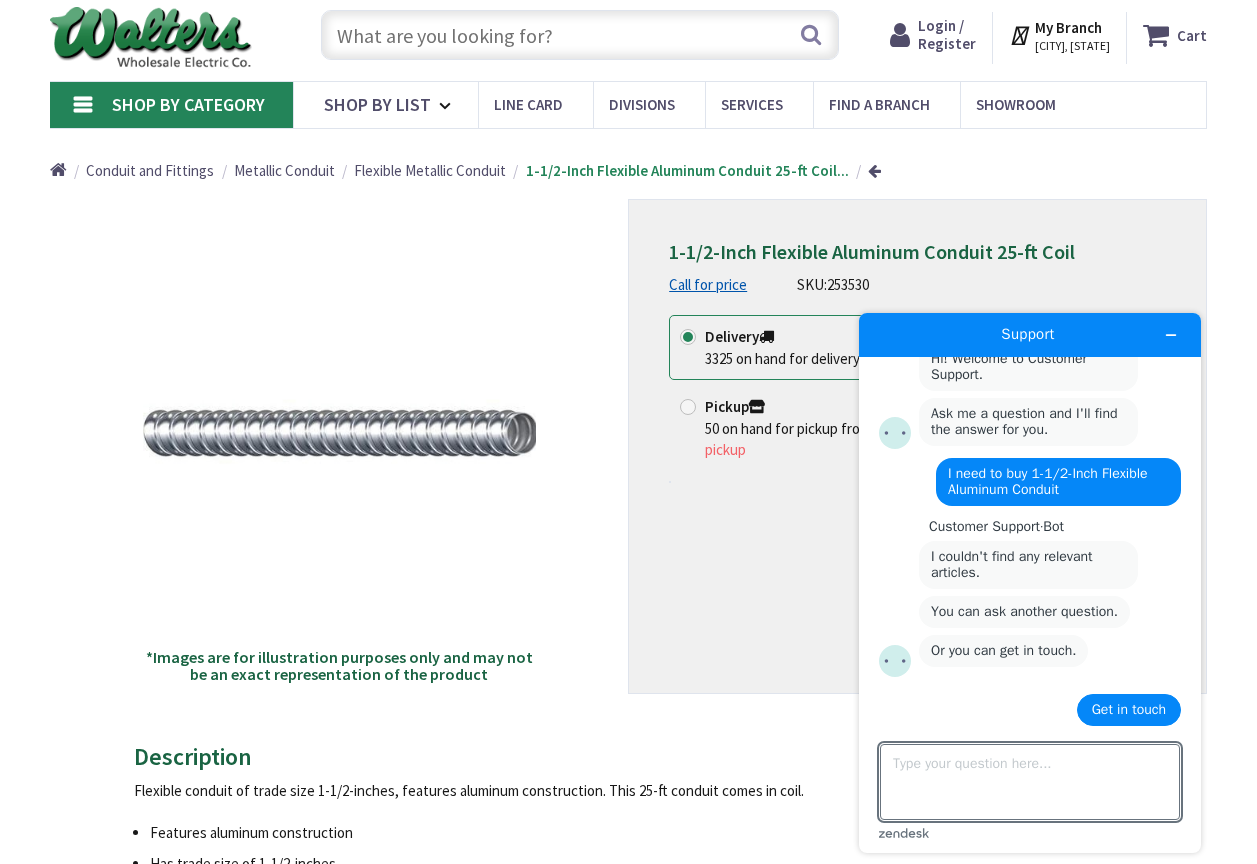 click on "Get in touch" at bounding box center [1129, 710] 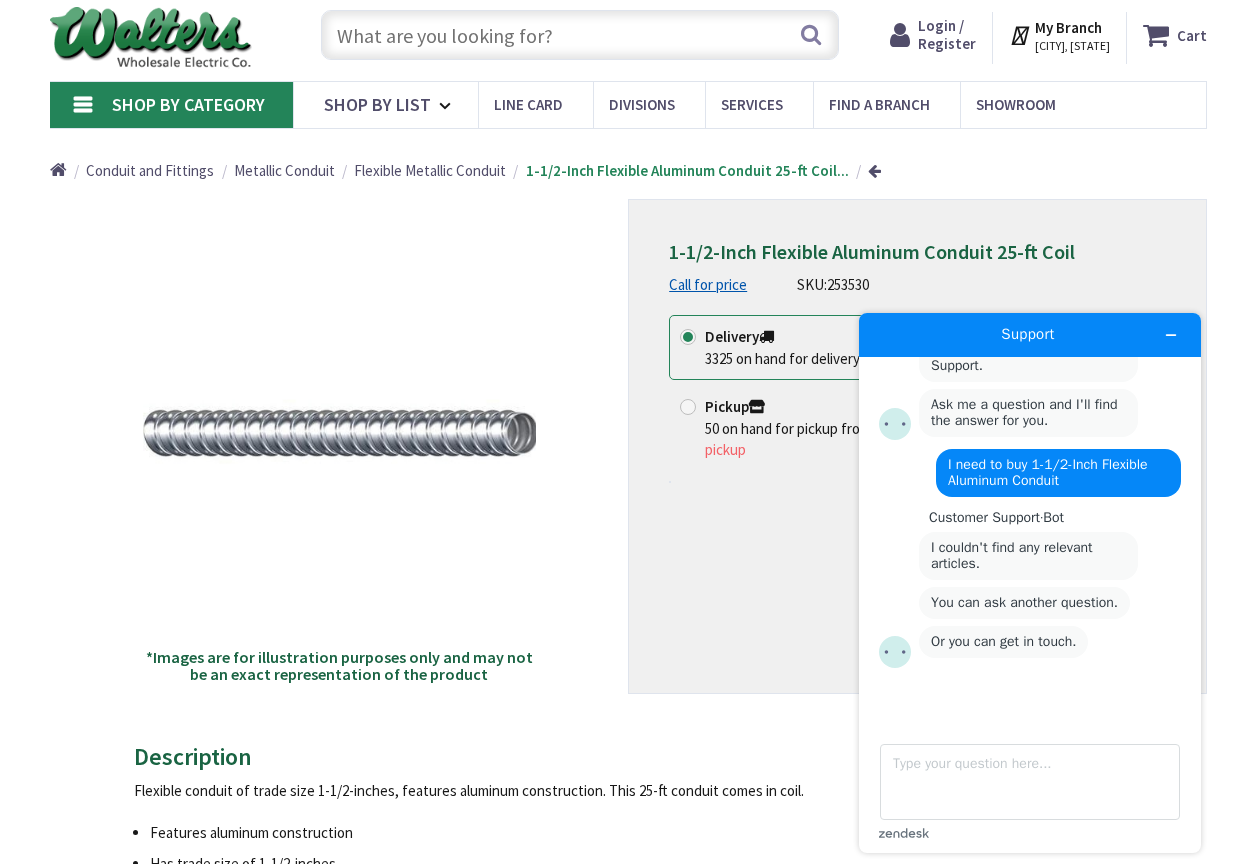 scroll, scrollTop: 68, scrollLeft: 0, axis: vertical 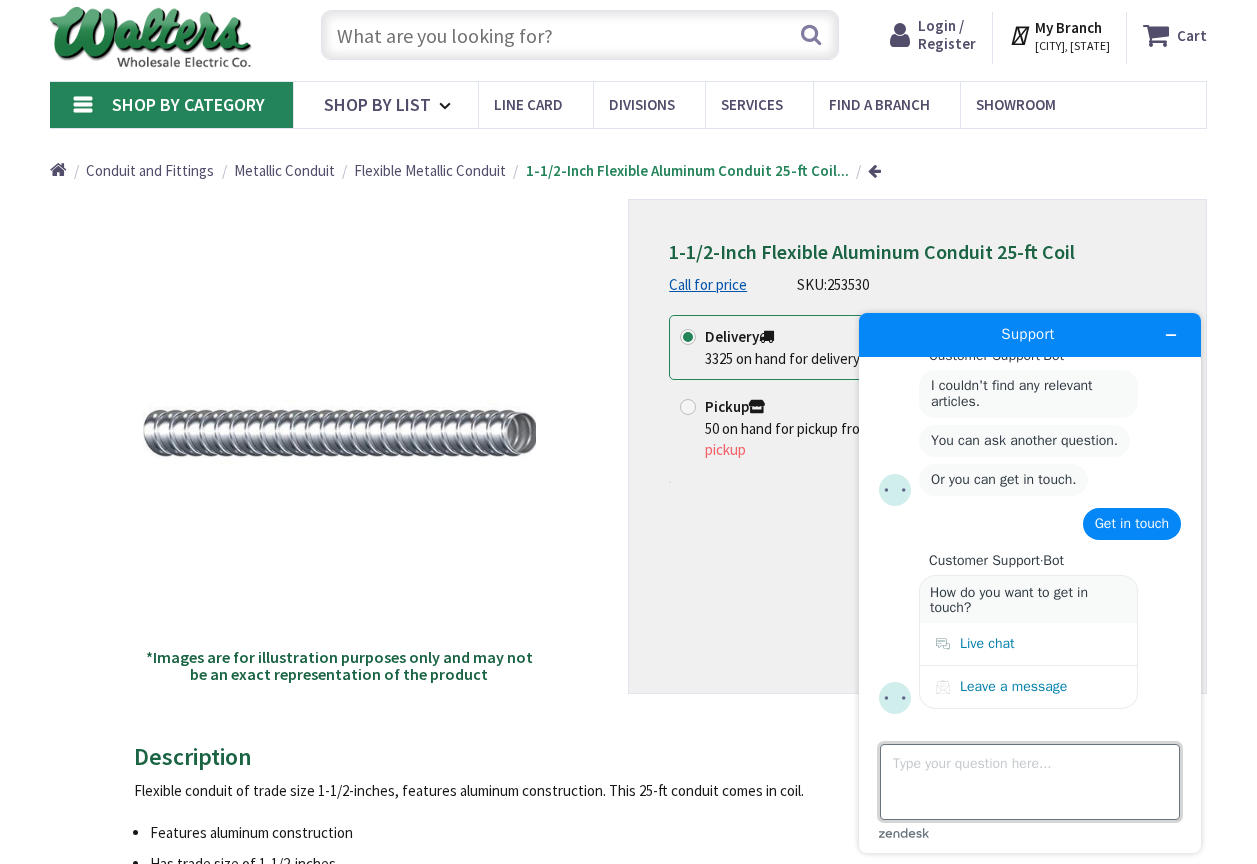 click on "Type your question here..." at bounding box center [1030, 782] 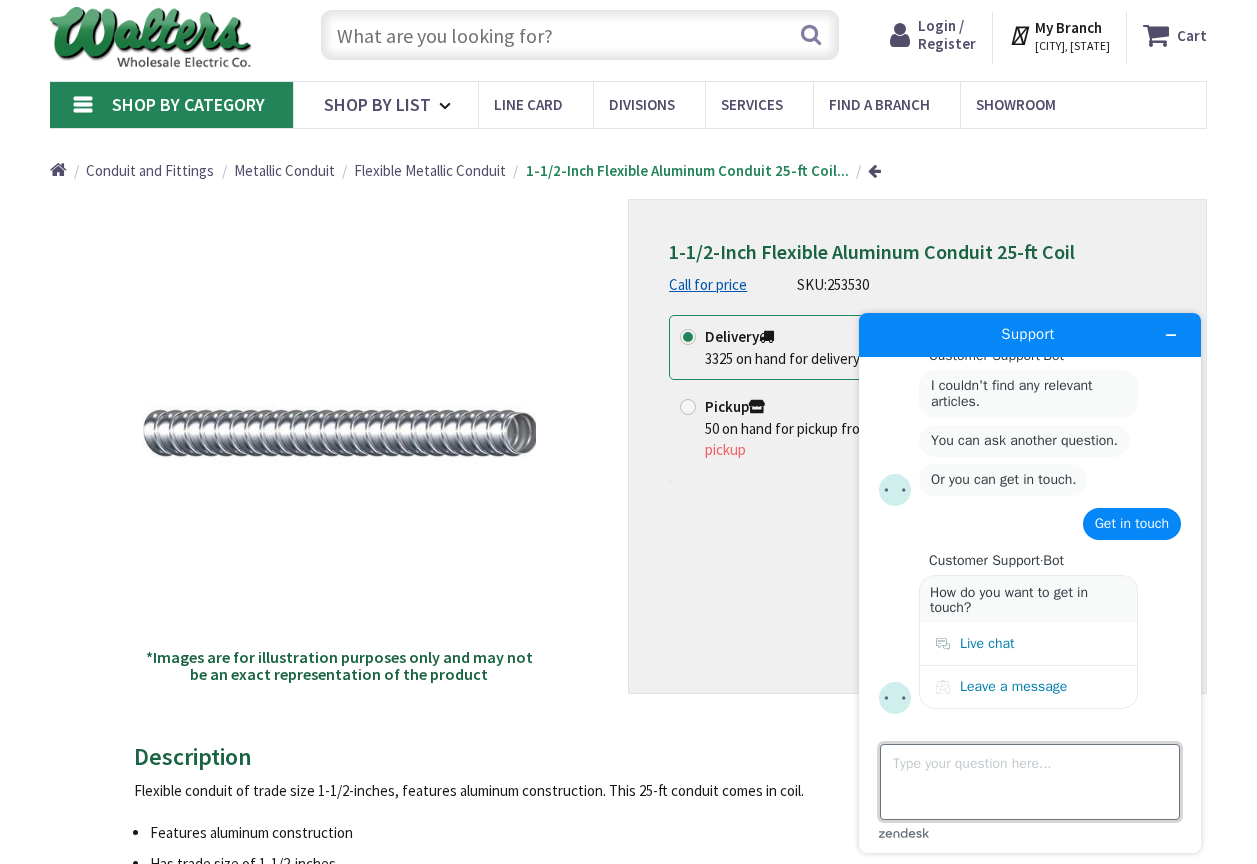 click on "Type your question here..." at bounding box center (1030, 782) 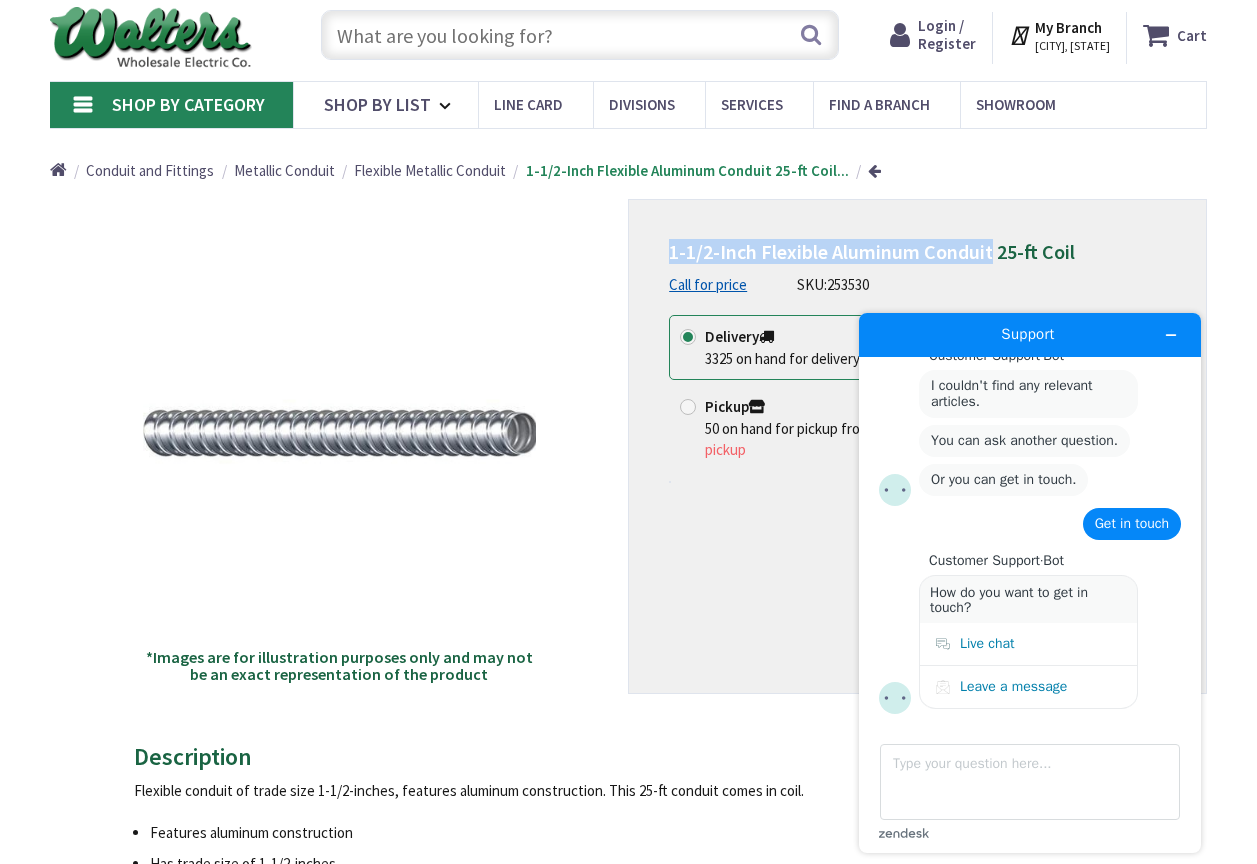 drag, startPoint x: 994, startPoint y: 247, endPoint x: 663, endPoint y: 257, distance: 331.15103 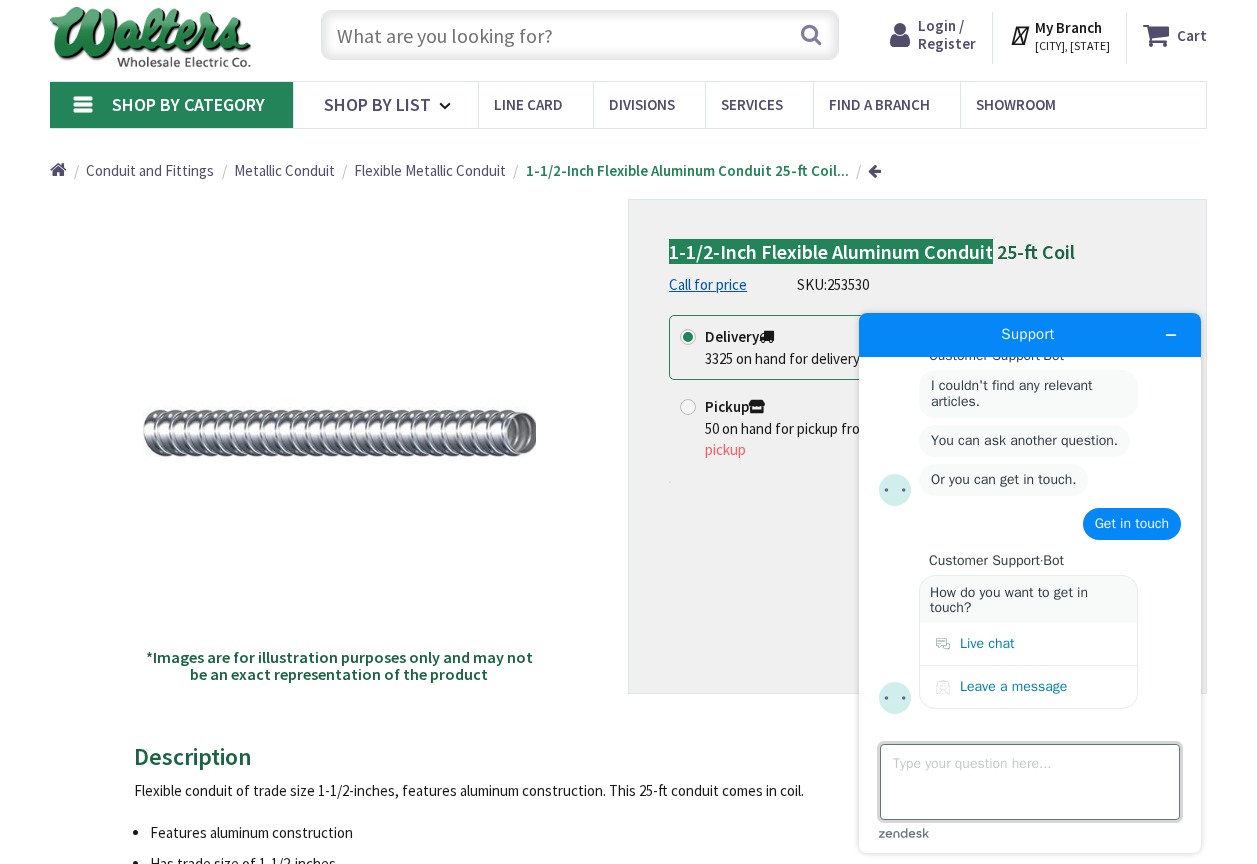 click on "Type your question here..." at bounding box center (1030, 782) 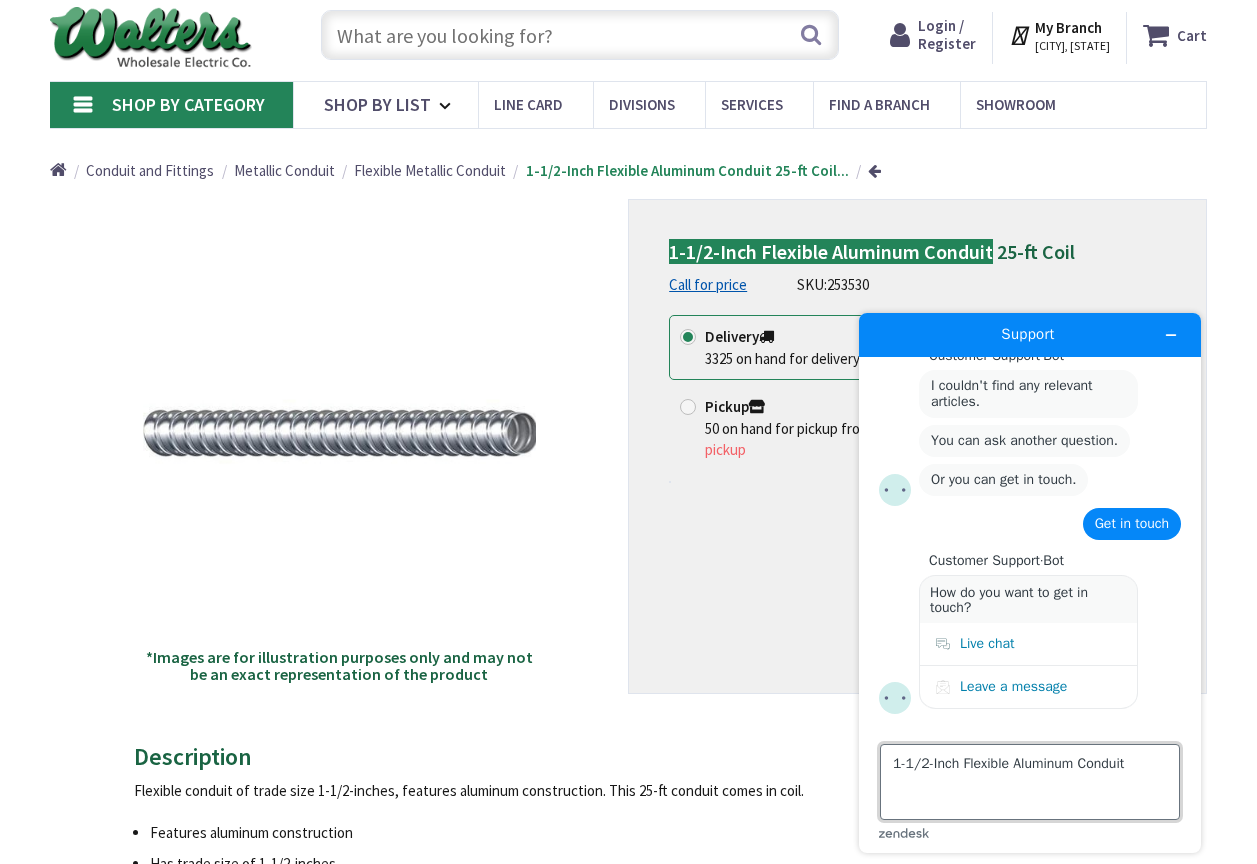 type 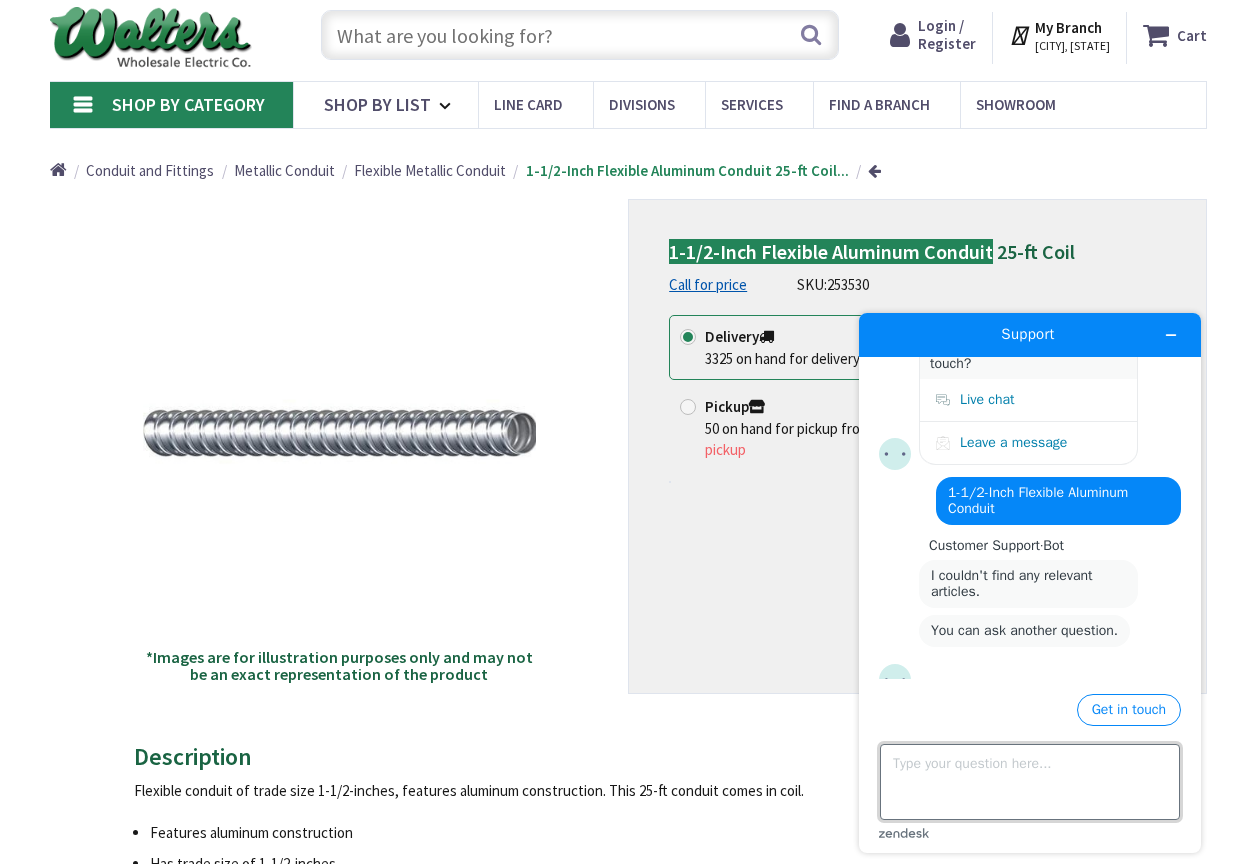 scroll, scrollTop: 511, scrollLeft: 0, axis: vertical 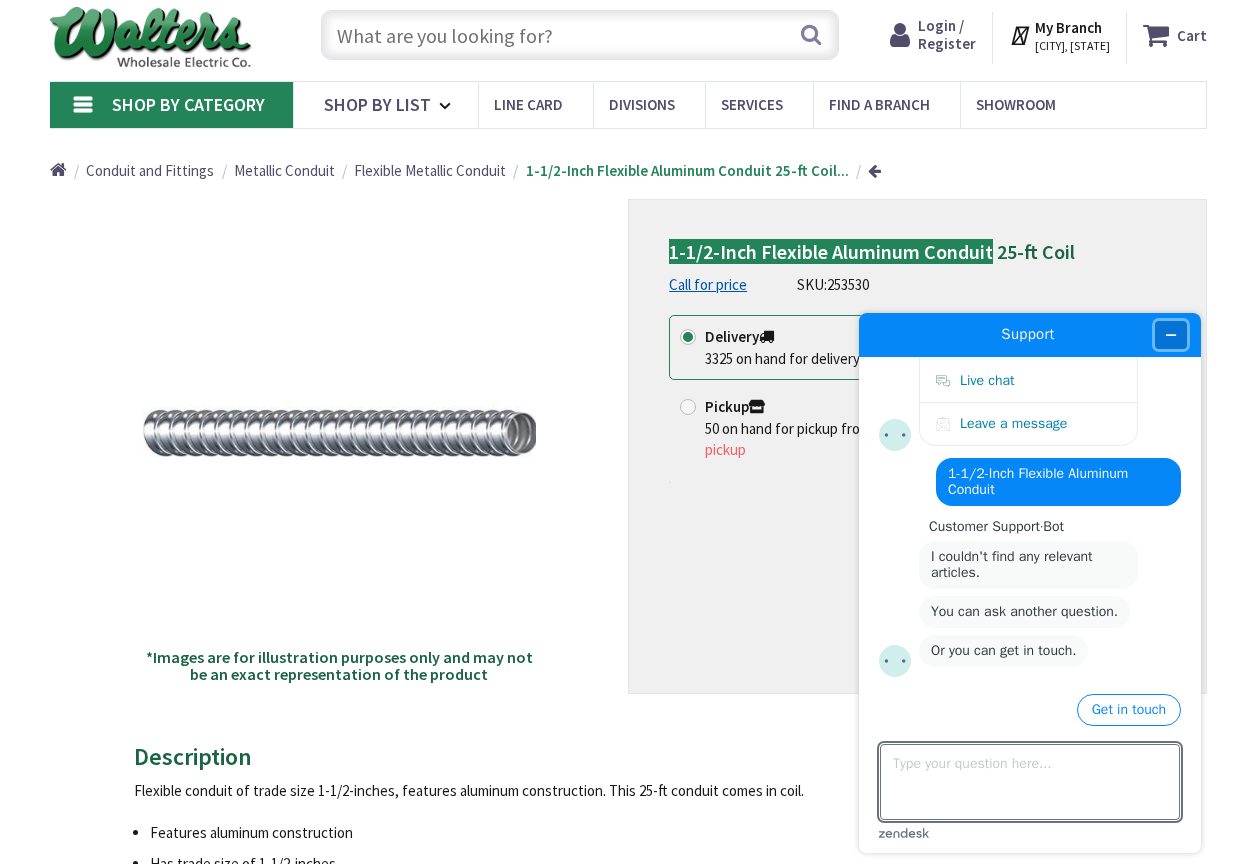 click 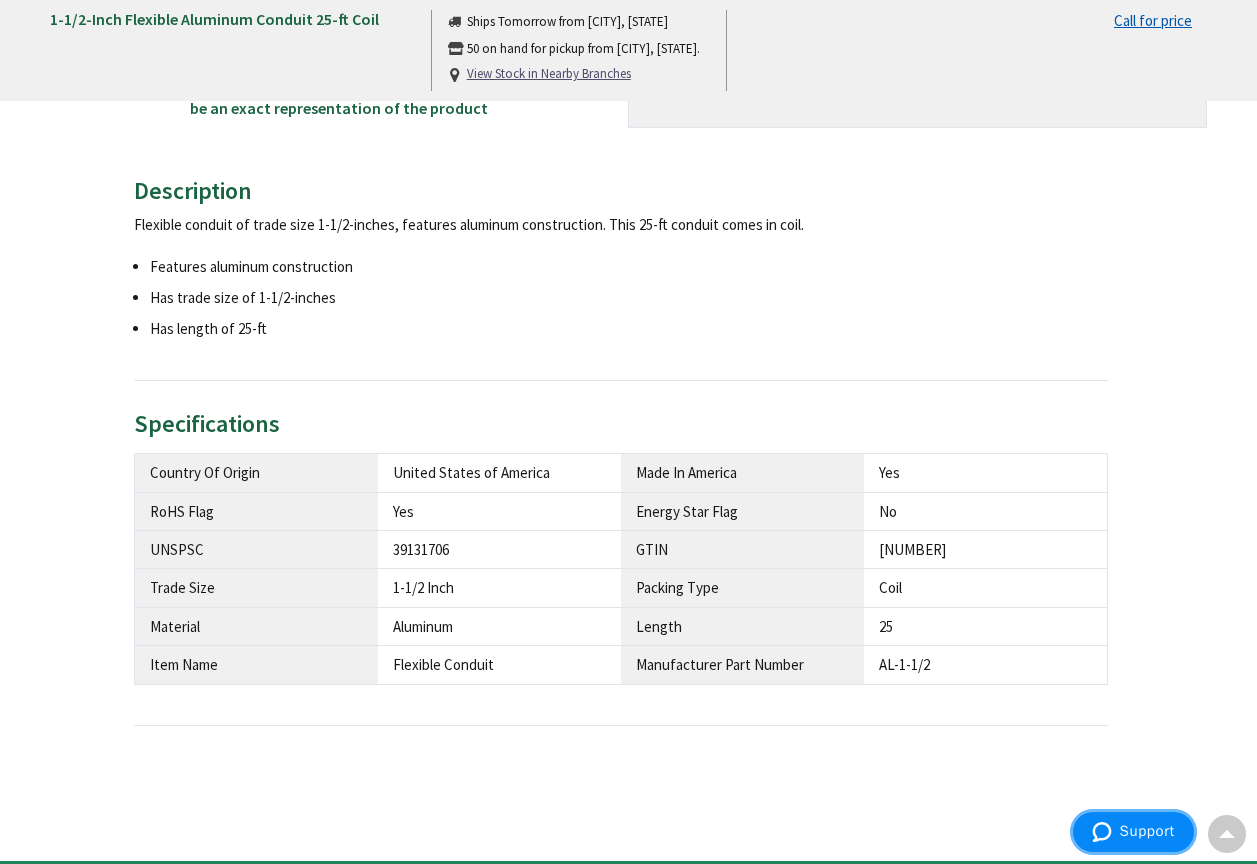 scroll, scrollTop: 32, scrollLeft: 0, axis: vertical 